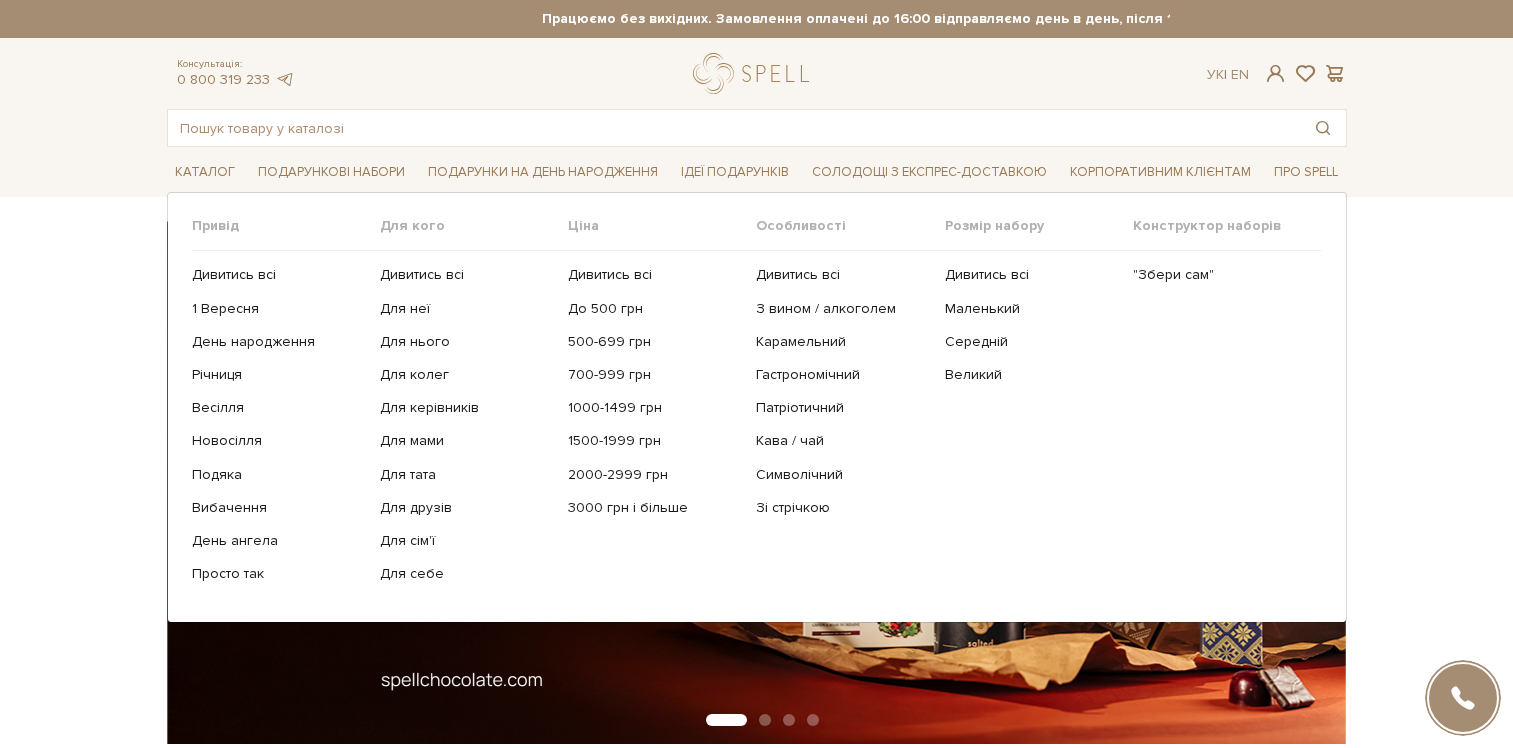 scroll, scrollTop: 0, scrollLeft: 0, axis: both 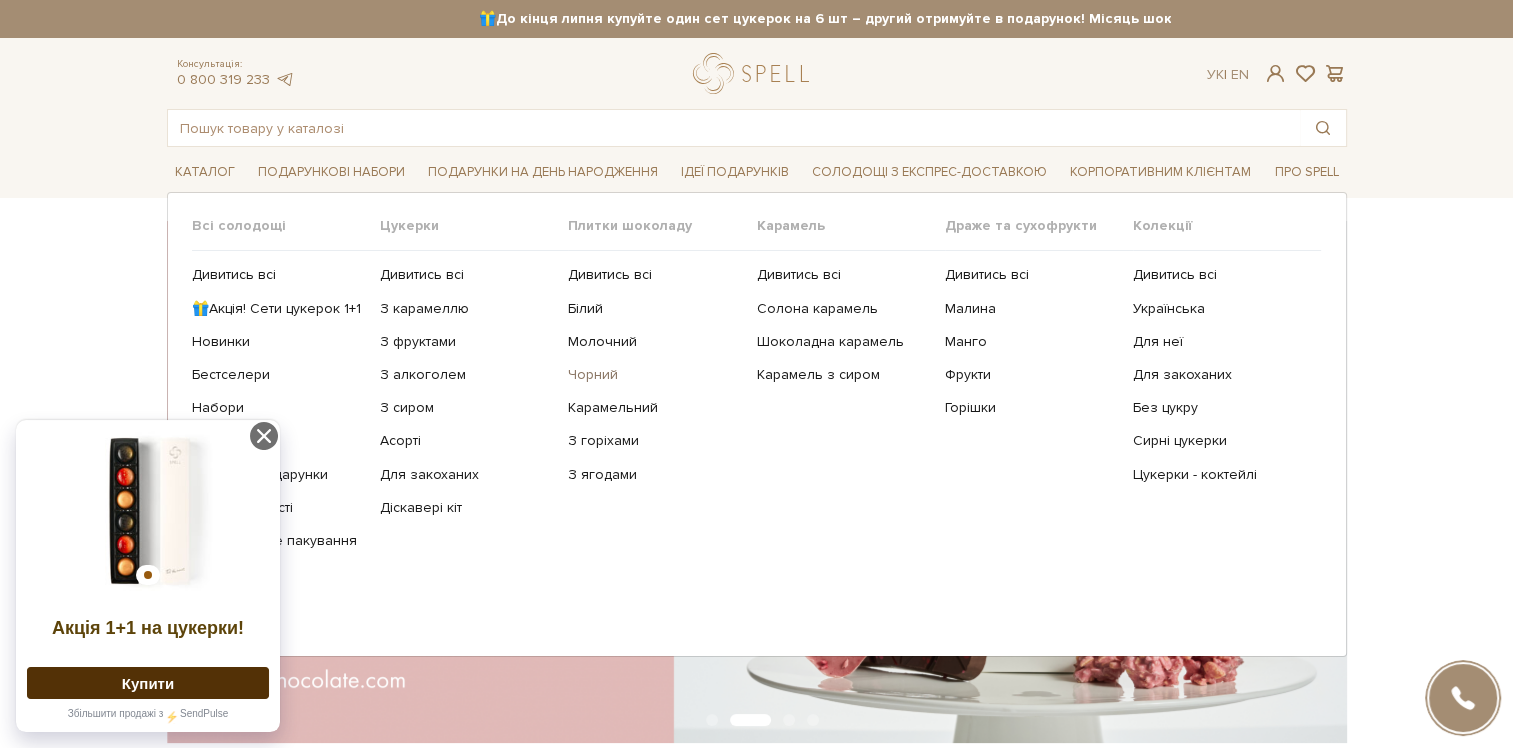 click on "Чорний" at bounding box center [654, 375] 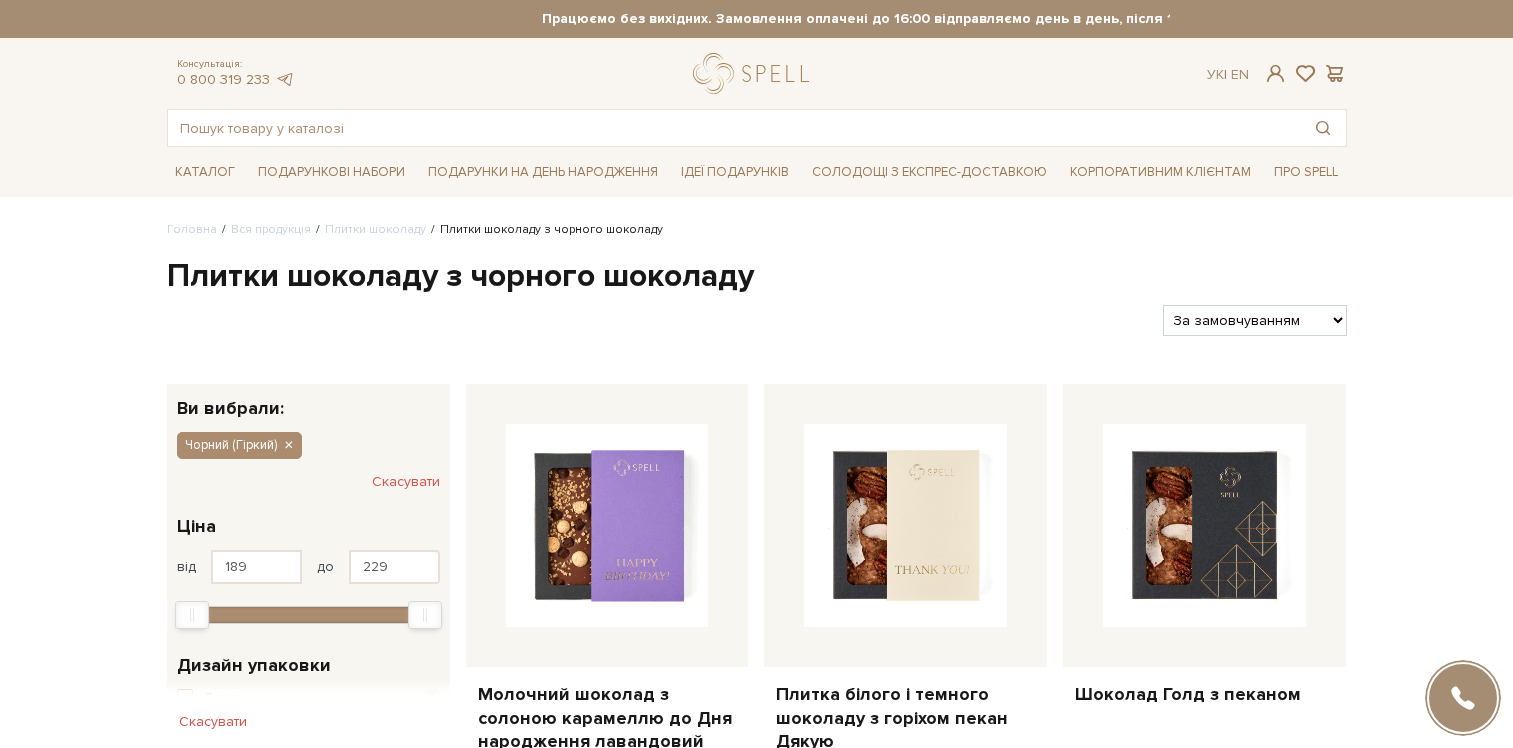scroll, scrollTop: 100, scrollLeft: 0, axis: vertical 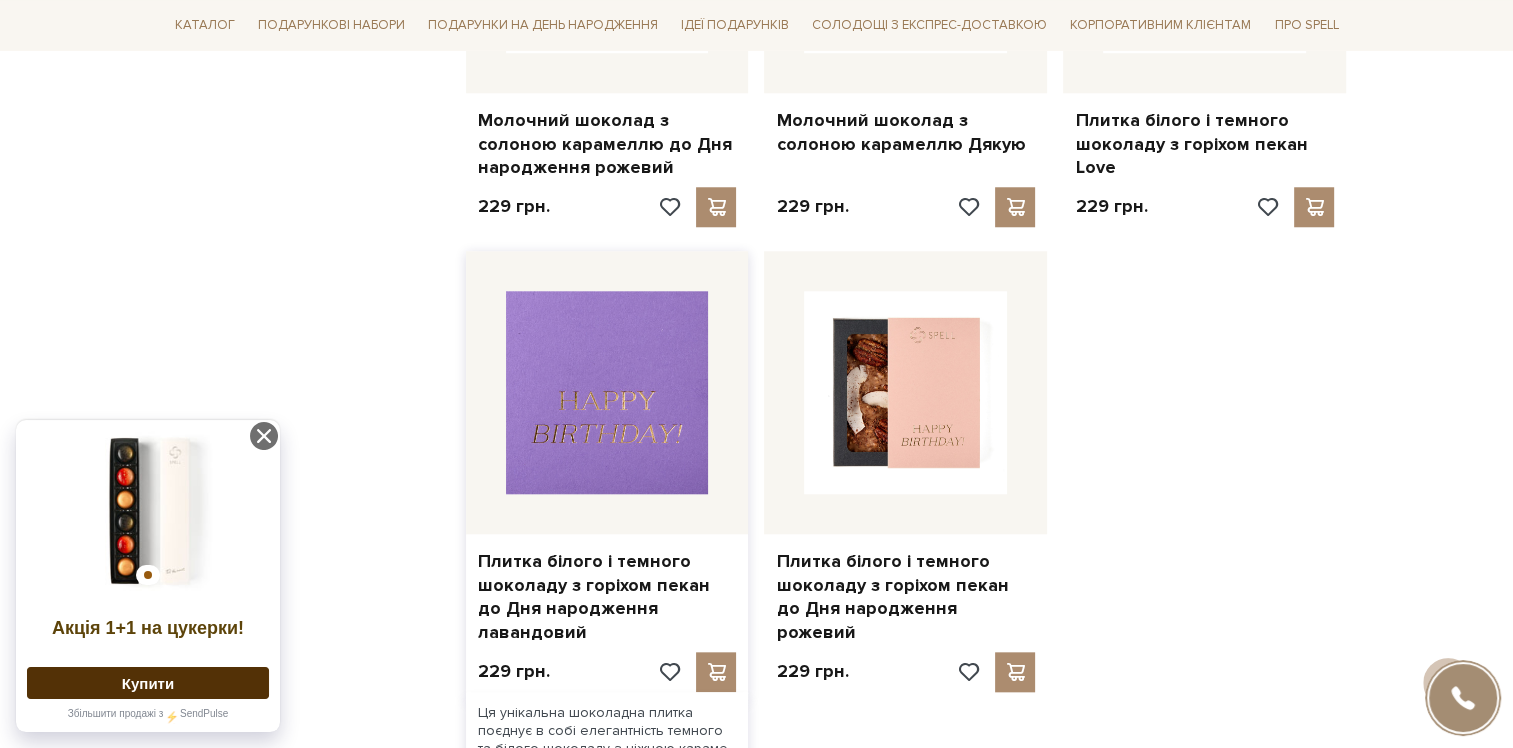 click at bounding box center (607, 392) 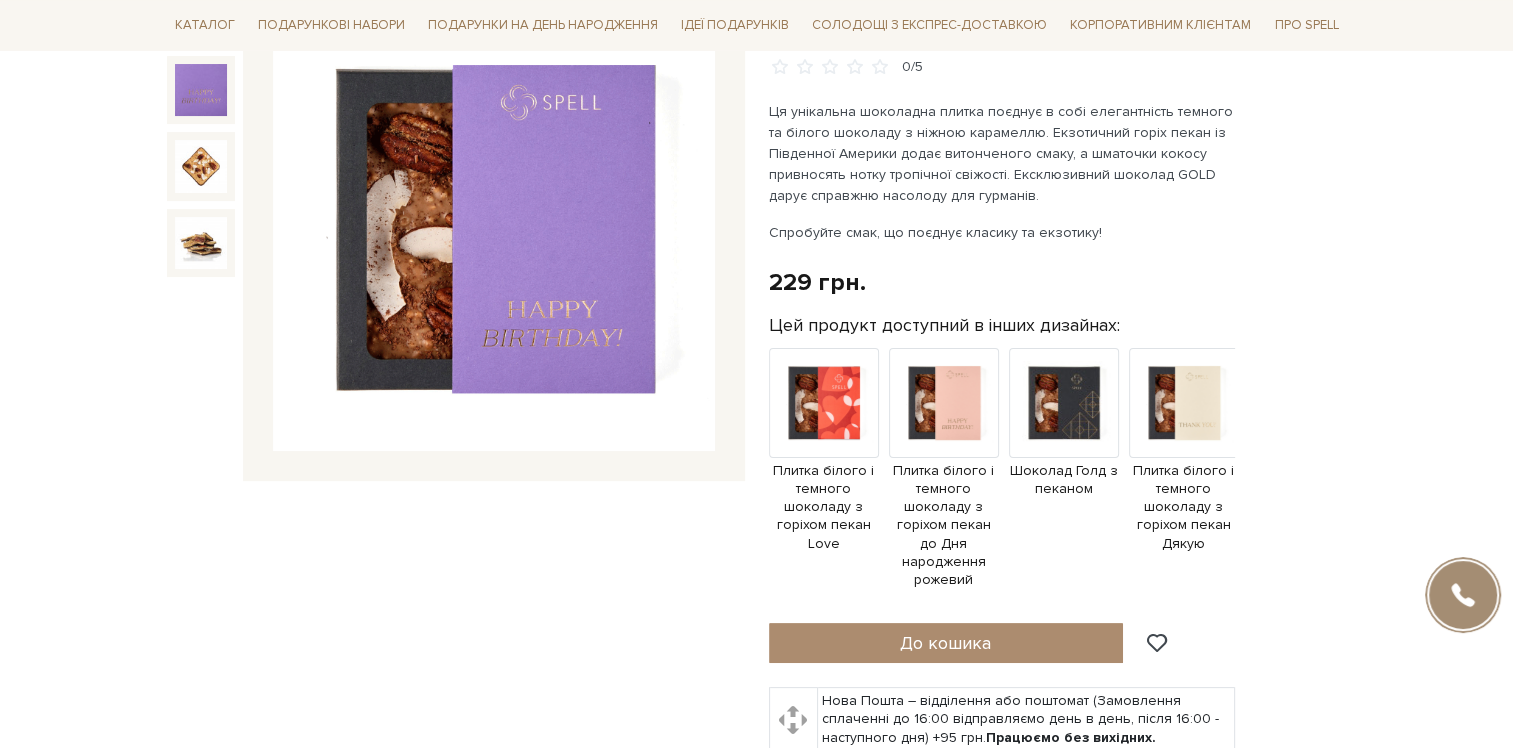scroll, scrollTop: 300, scrollLeft: 0, axis: vertical 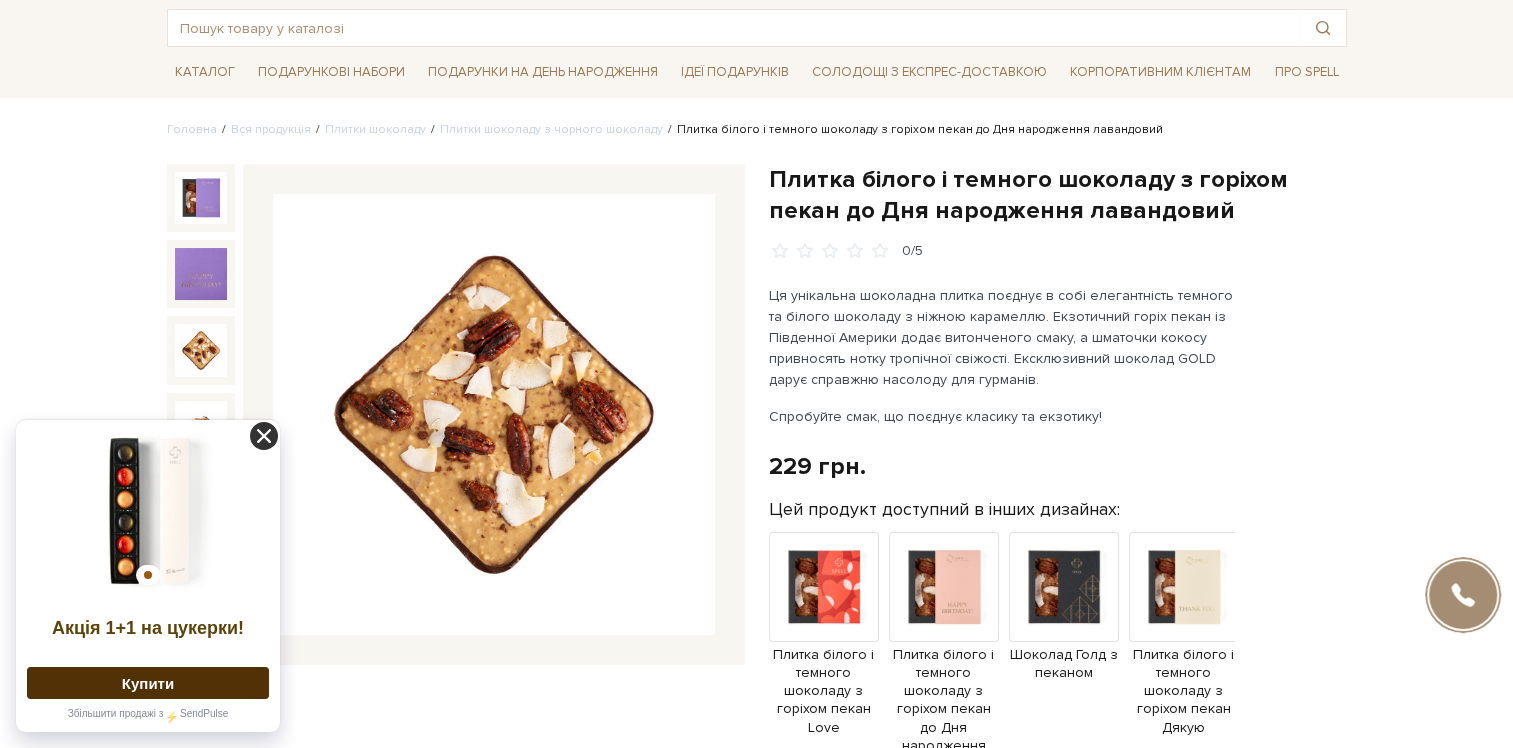 click 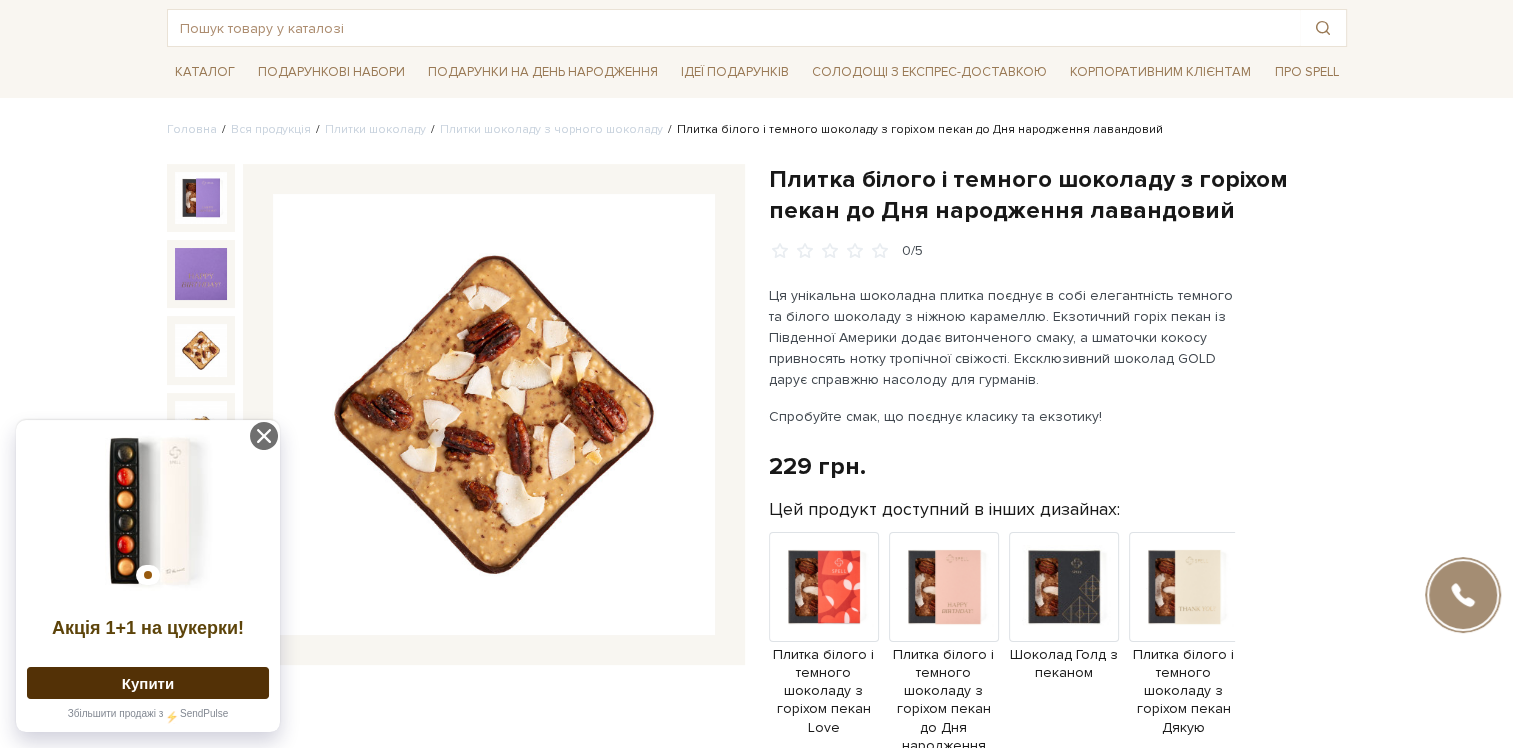 click at bounding box center [201, 350] 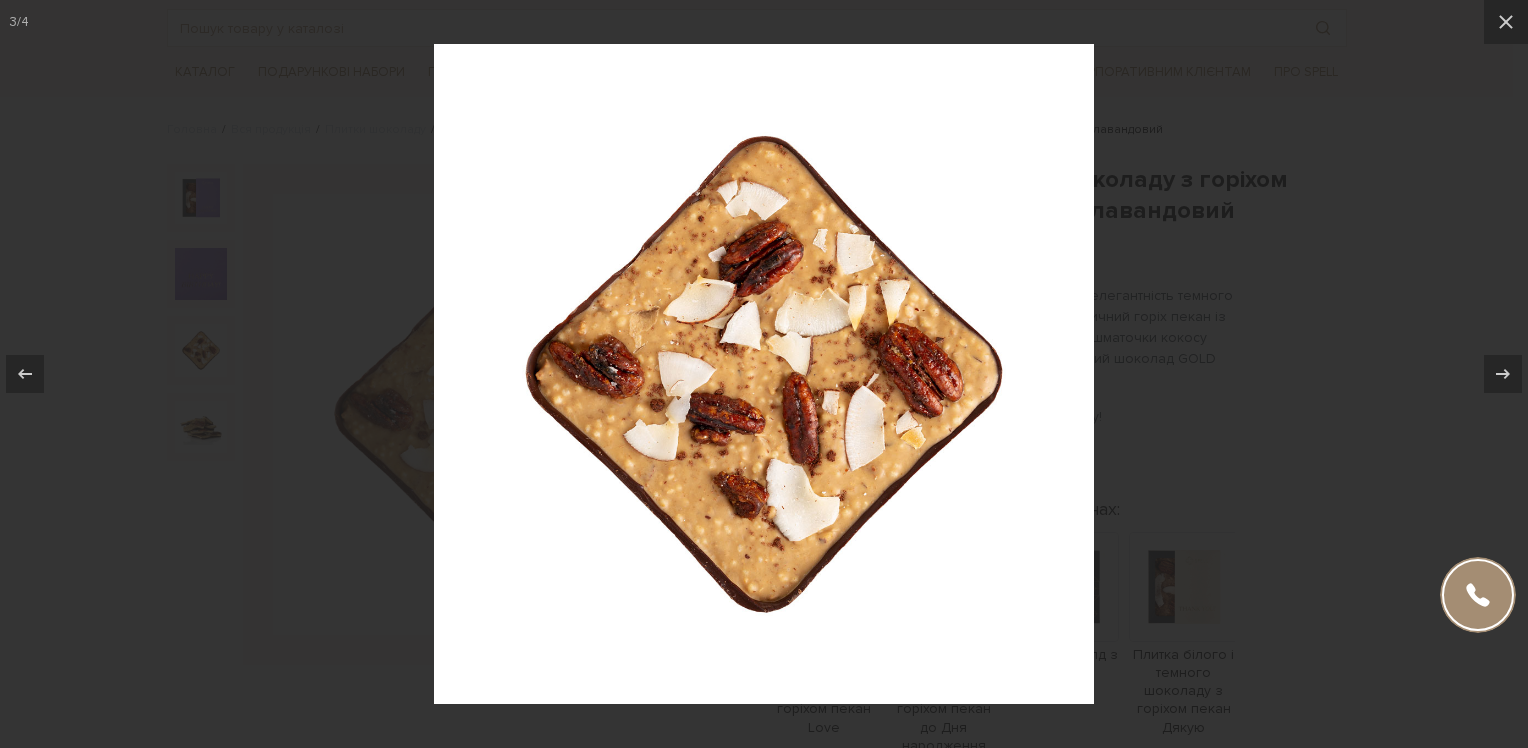 click at bounding box center [764, 374] 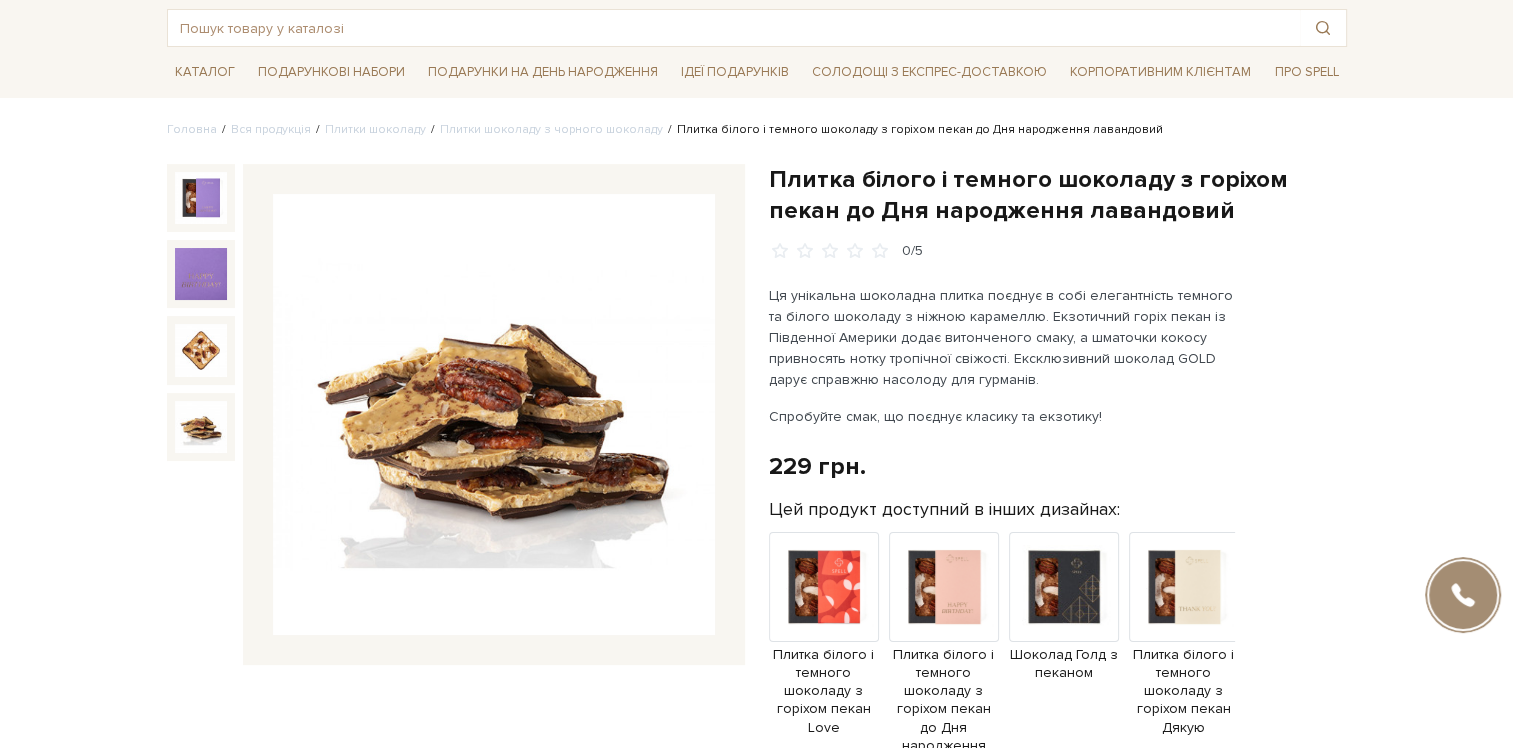 click at bounding box center (201, 427) 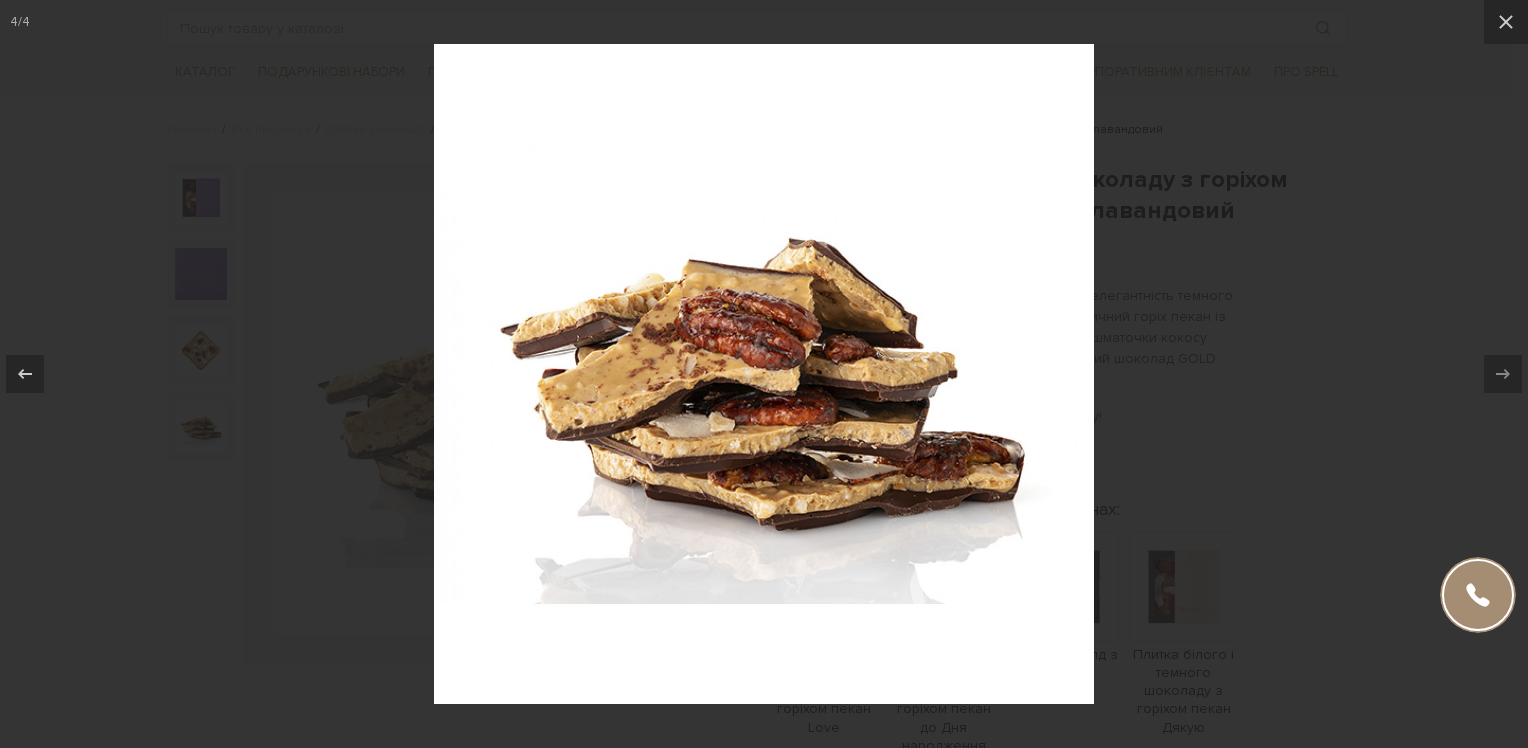 click at bounding box center (764, 374) 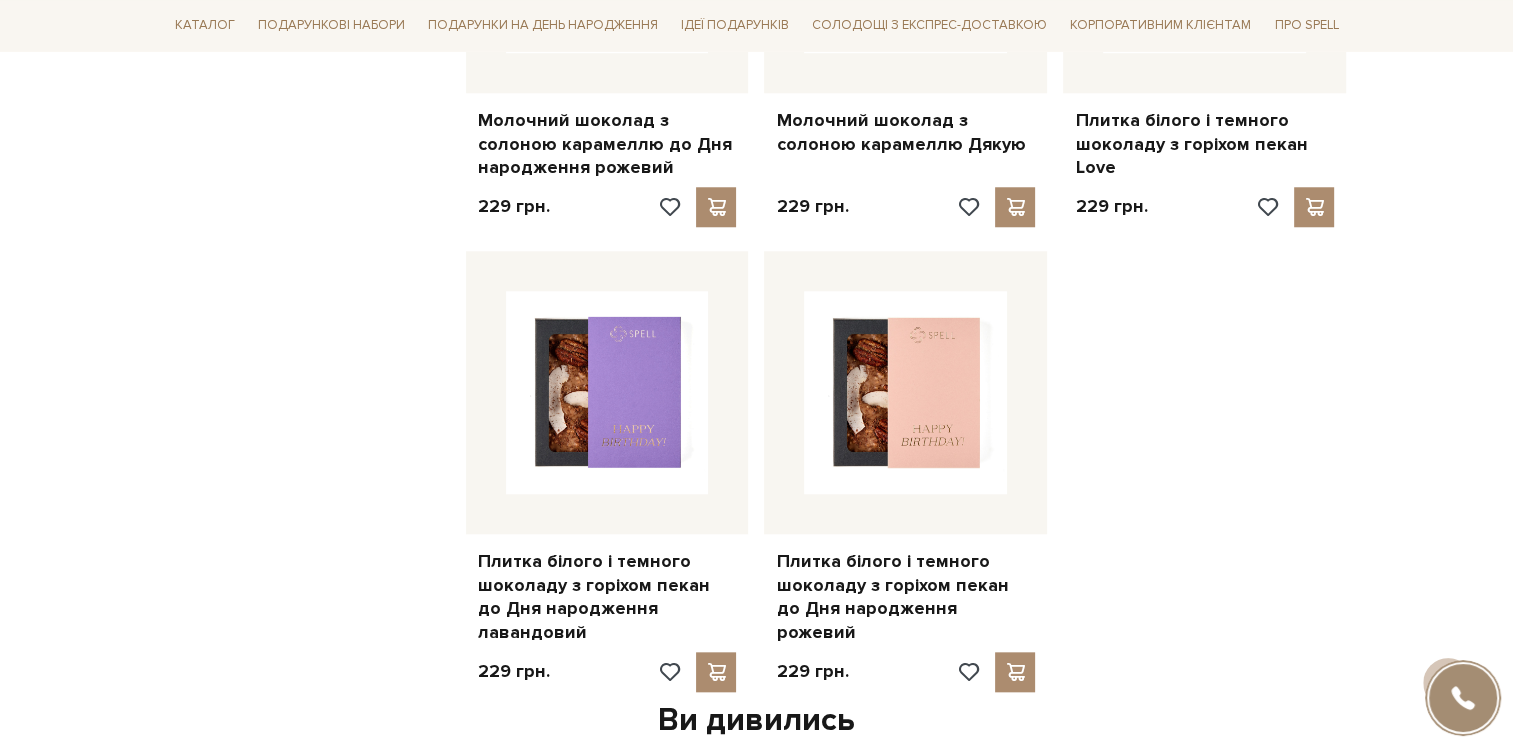 scroll, scrollTop: 1879, scrollLeft: 0, axis: vertical 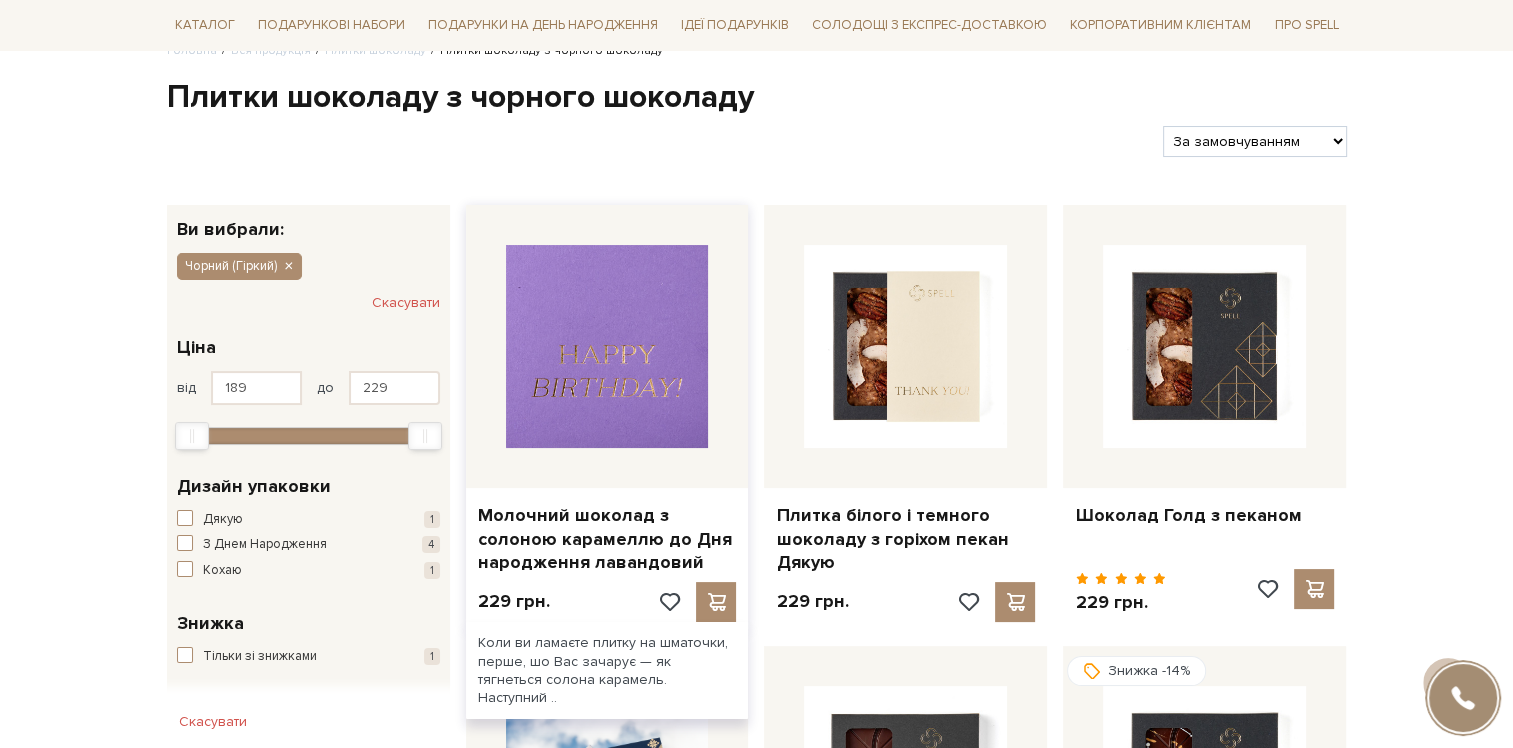 click at bounding box center [607, 346] 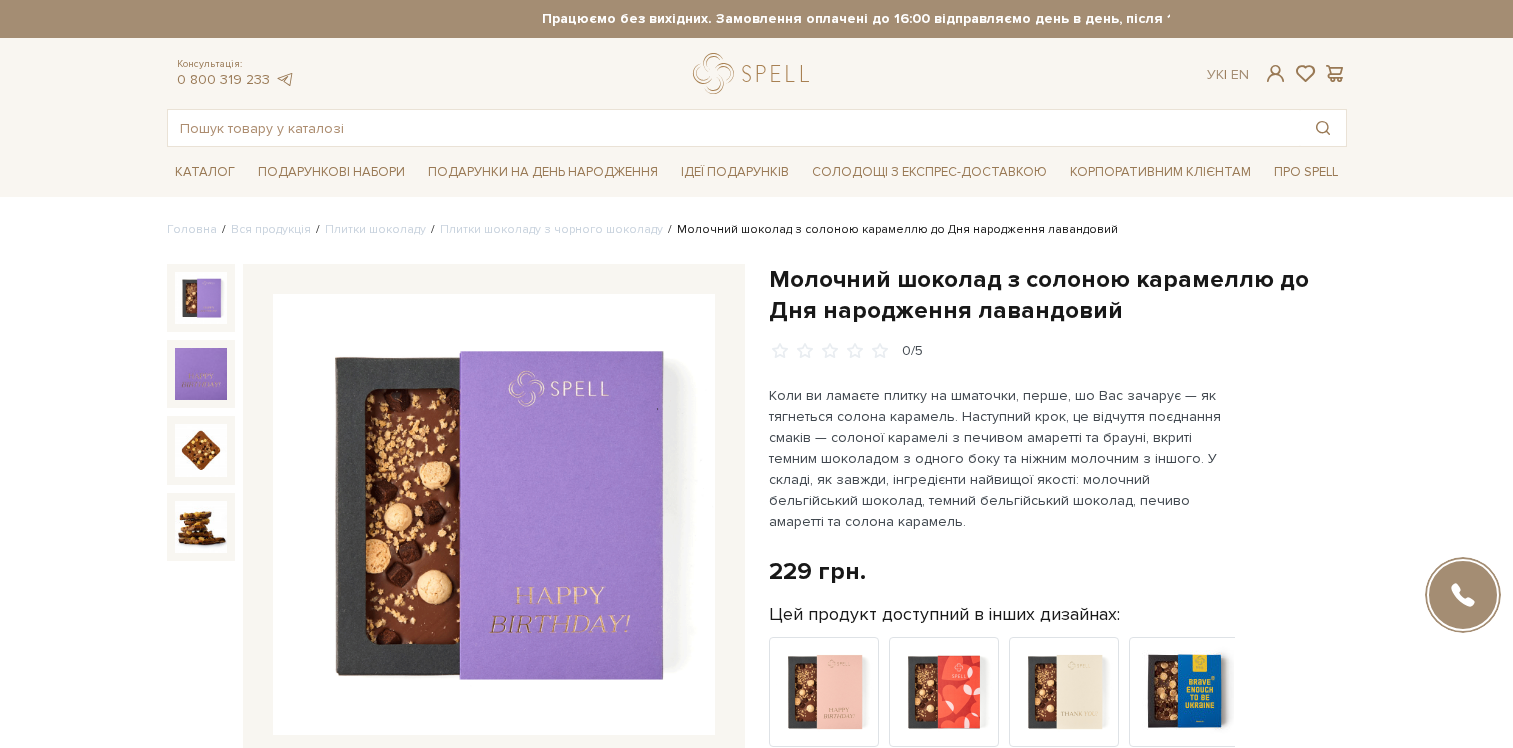 scroll, scrollTop: 0, scrollLeft: 0, axis: both 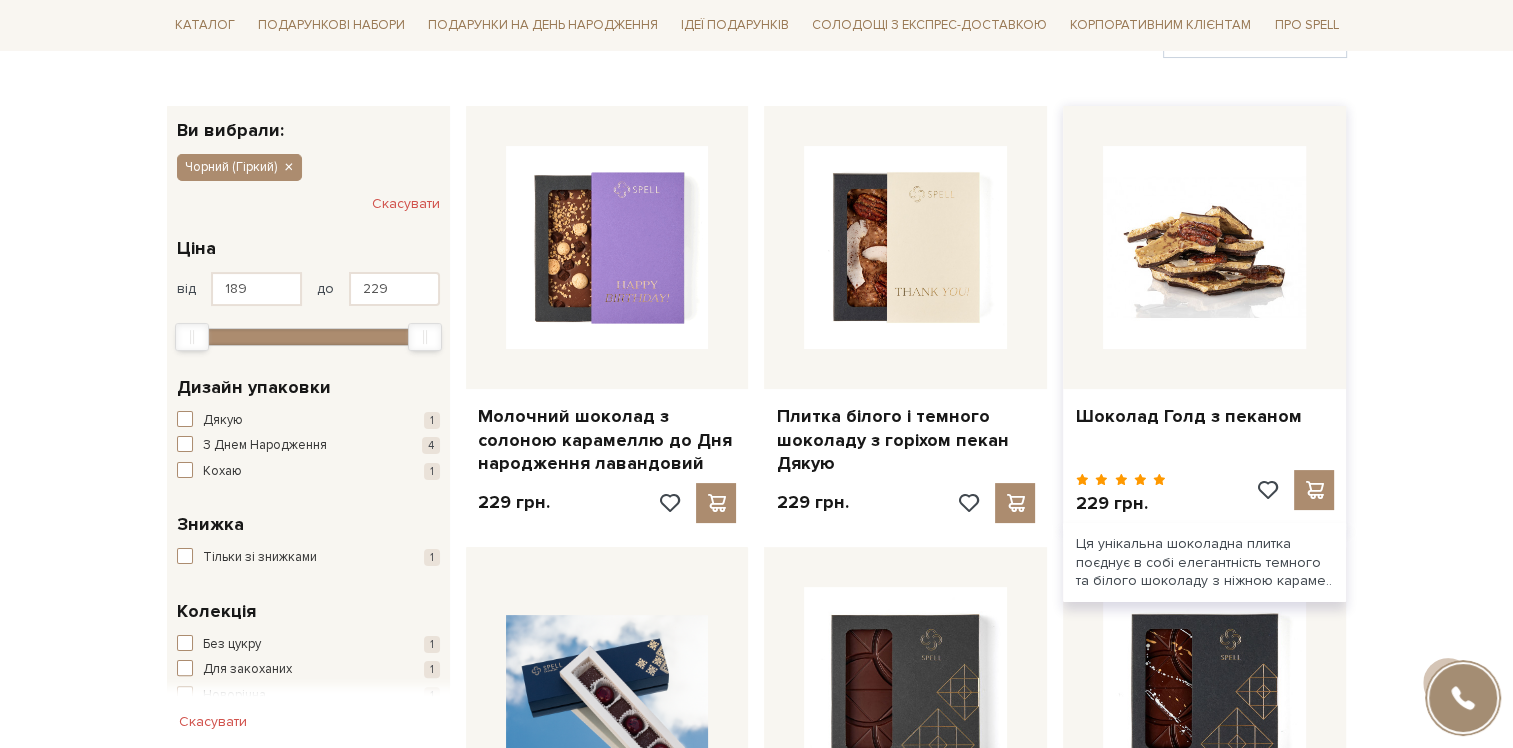 click at bounding box center [1204, 247] 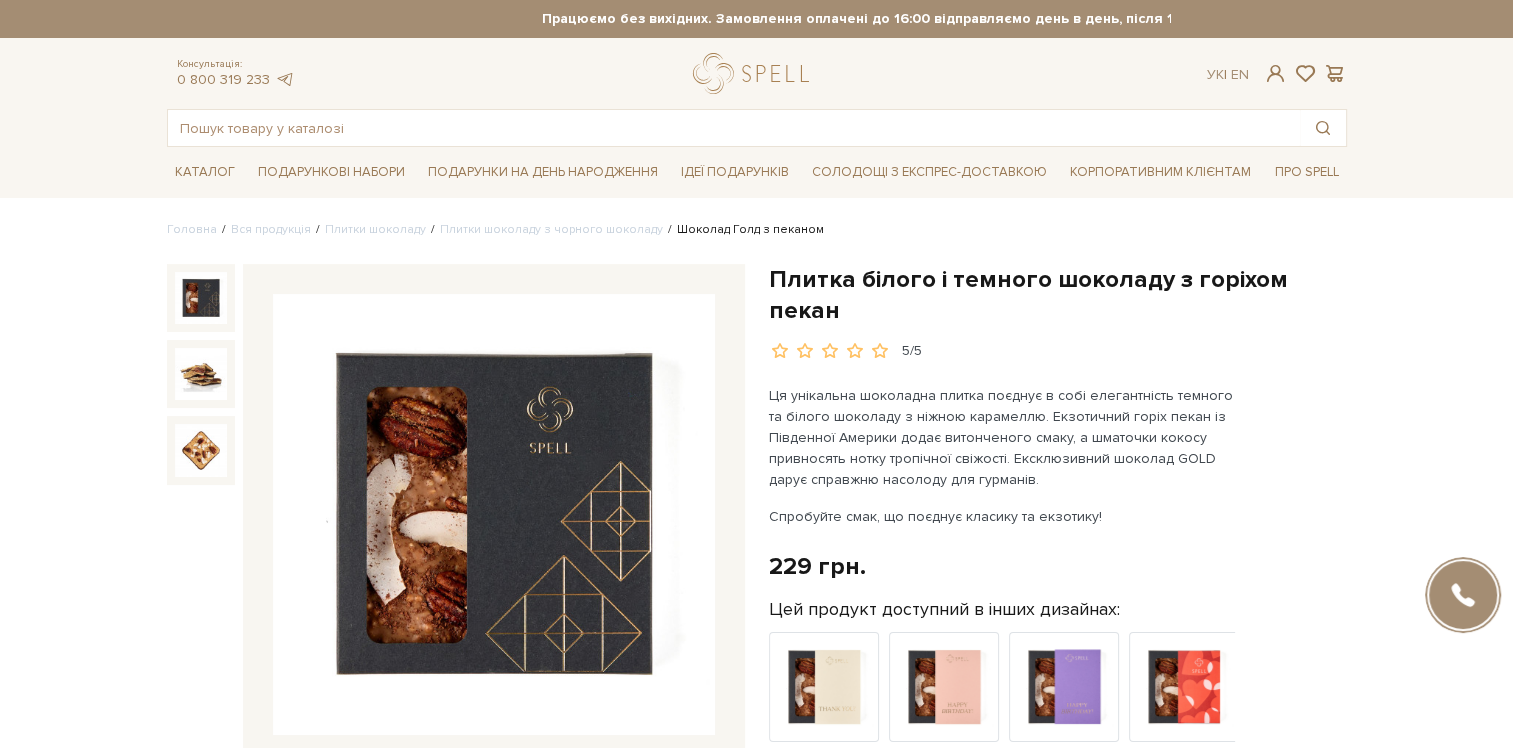 scroll, scrollTop: 100, scrollLeft: 0, axis: vertical 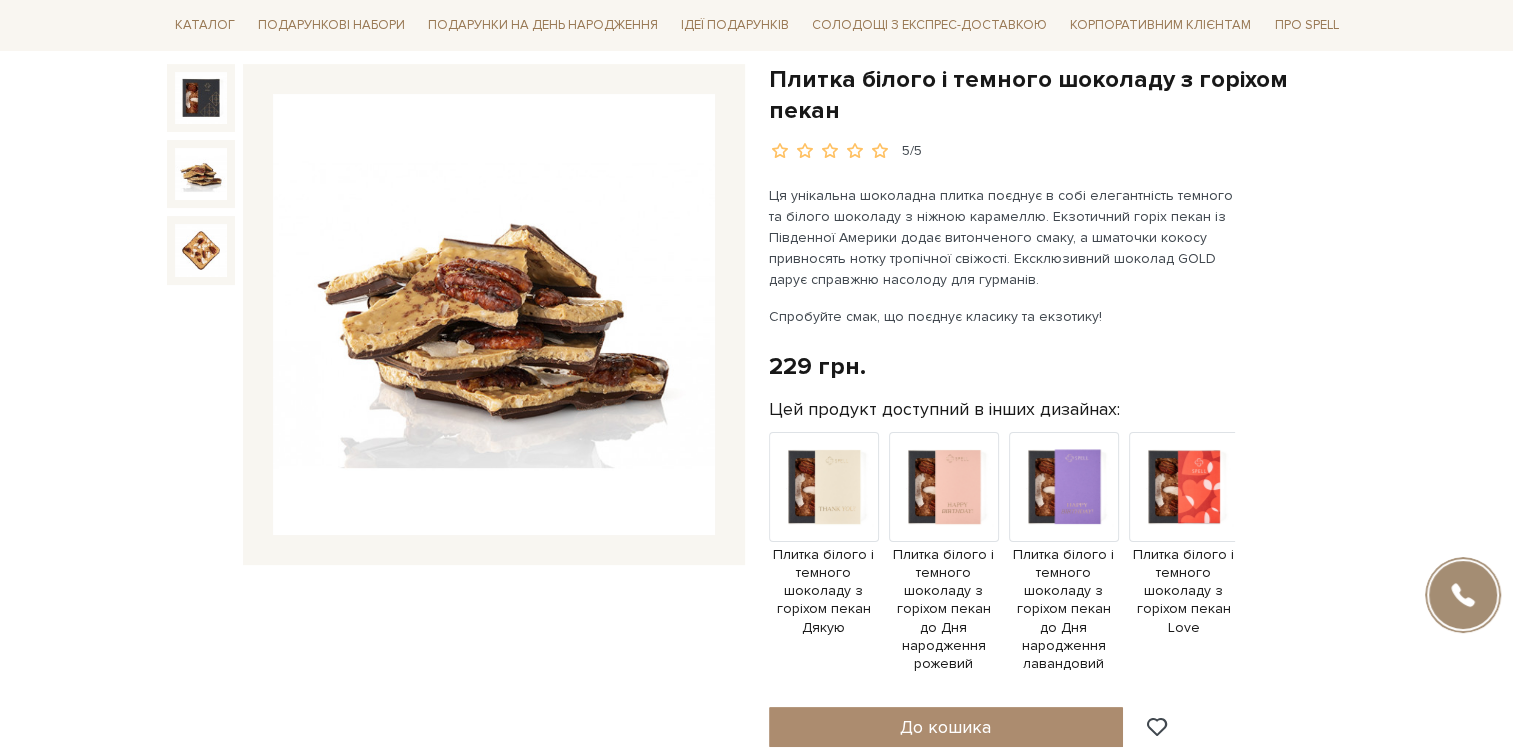 click at bounding box center (201, 174) 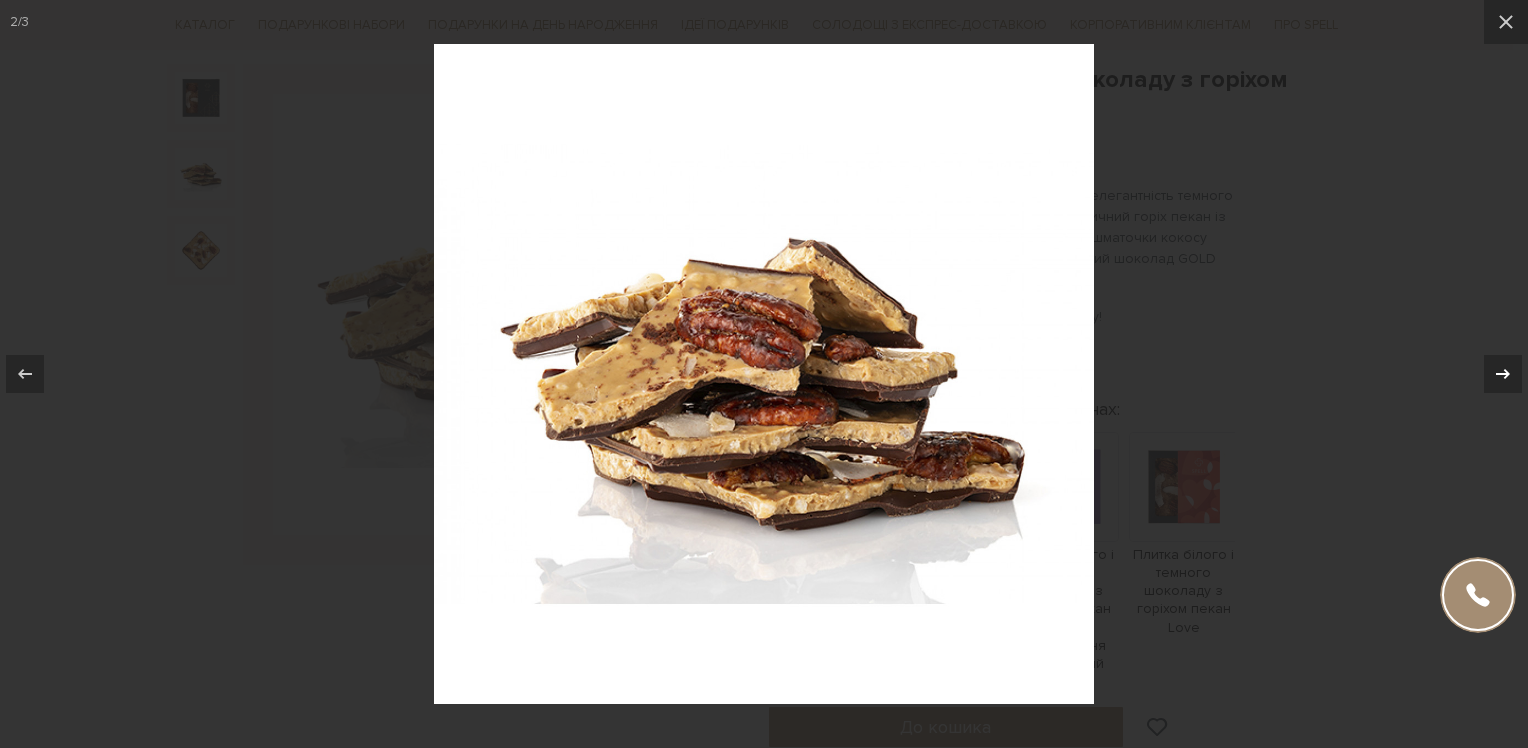 click 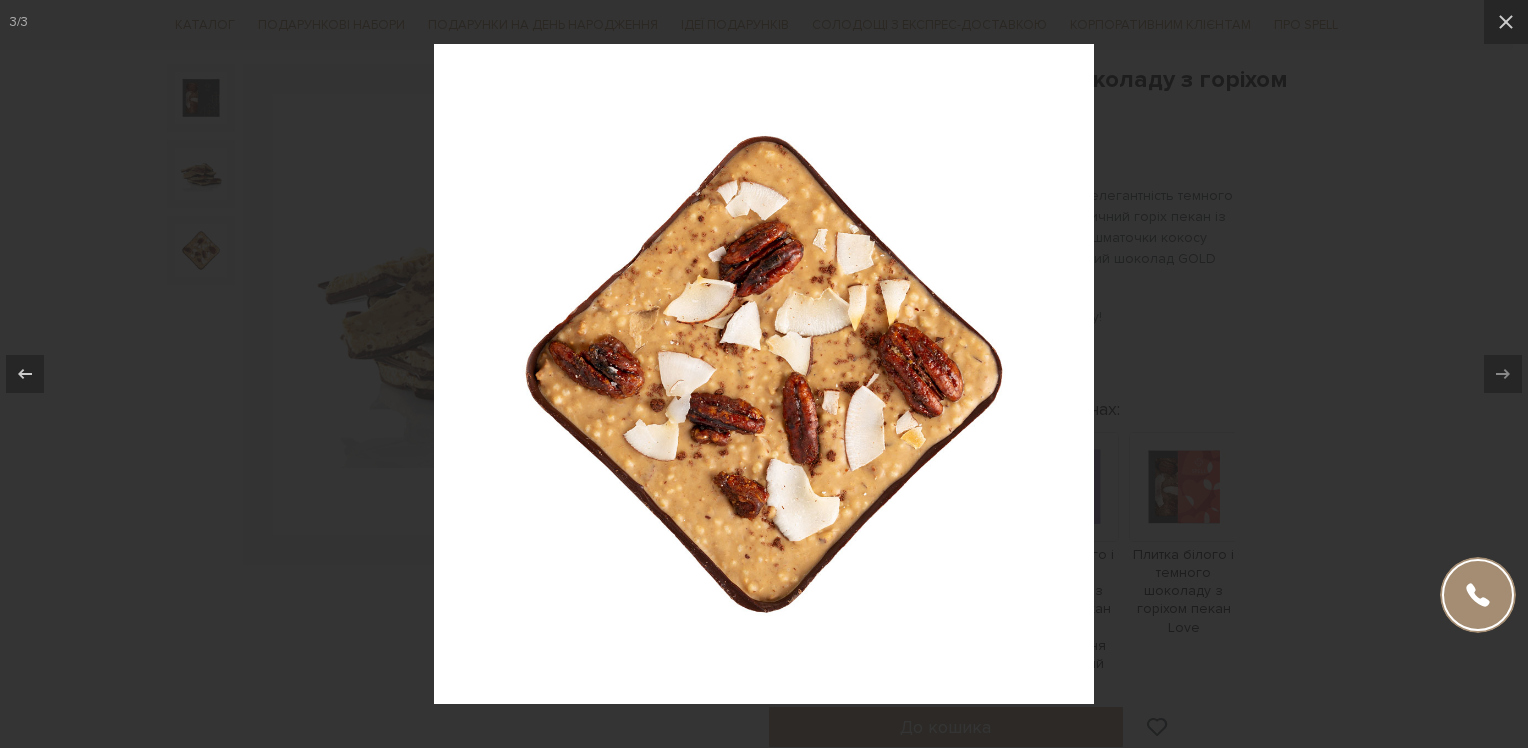 click at bounding box center [764, 374] 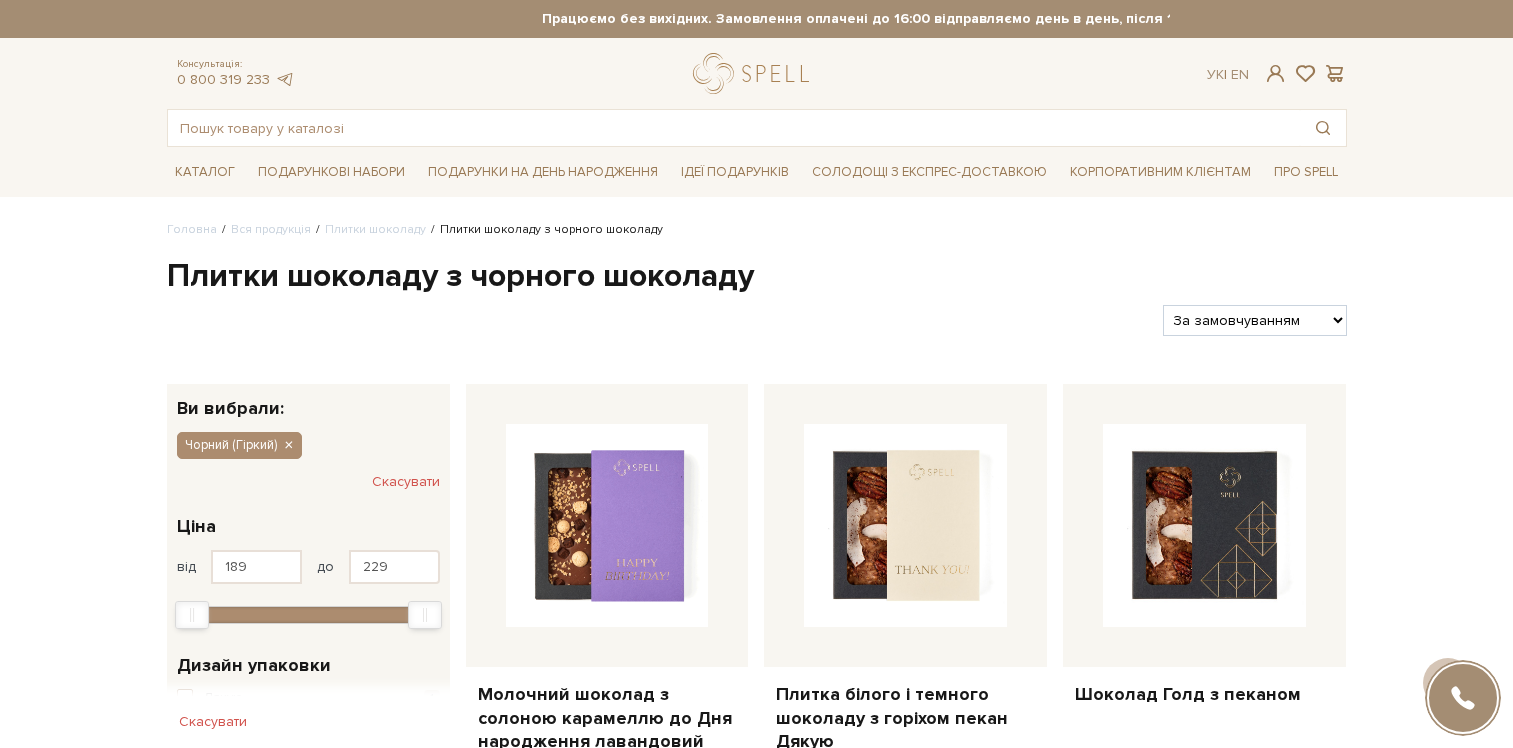 scroll, scrollTop: 277, scrollLeft: 0, axis: vertical 